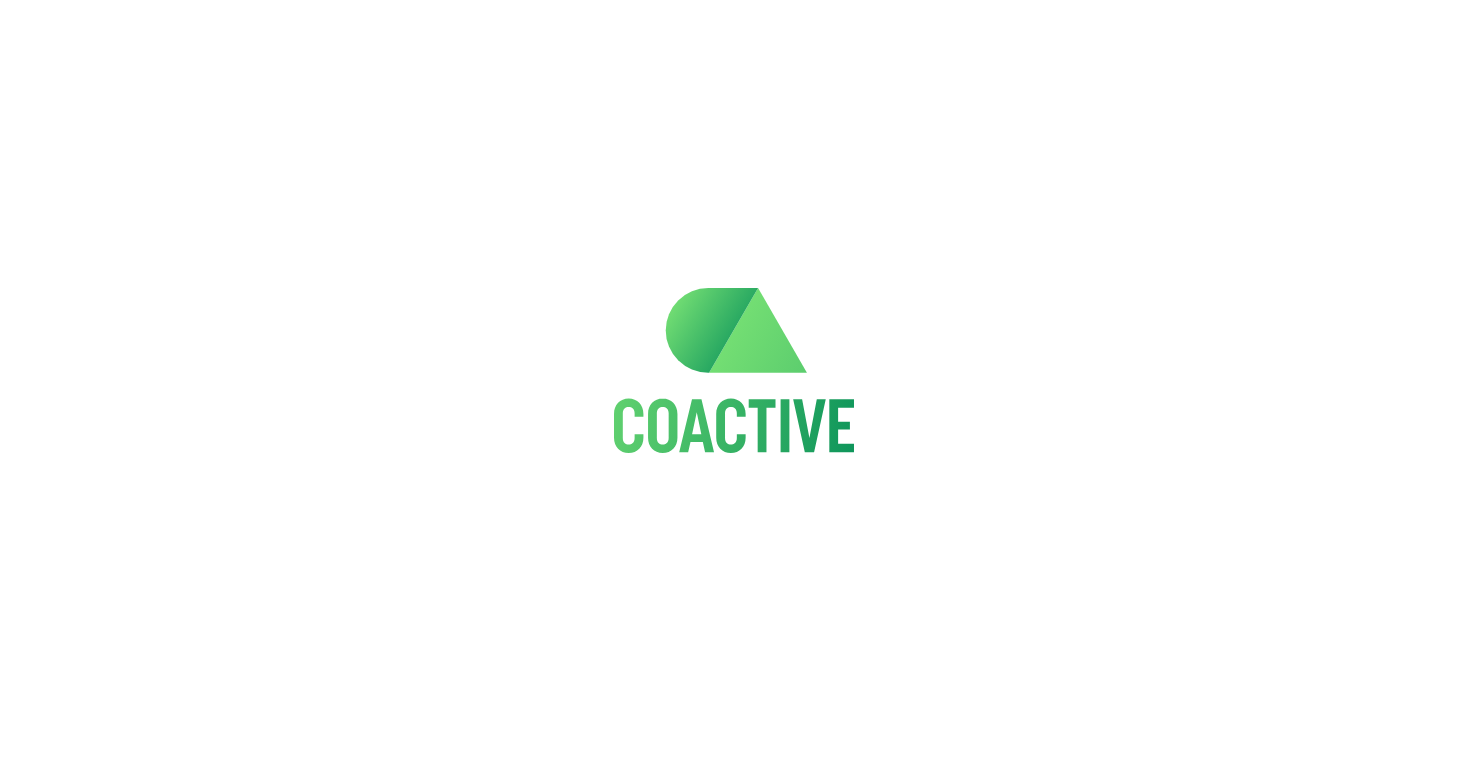 scroll, scrollTop: 0, scrollLeft: 0, axis: both 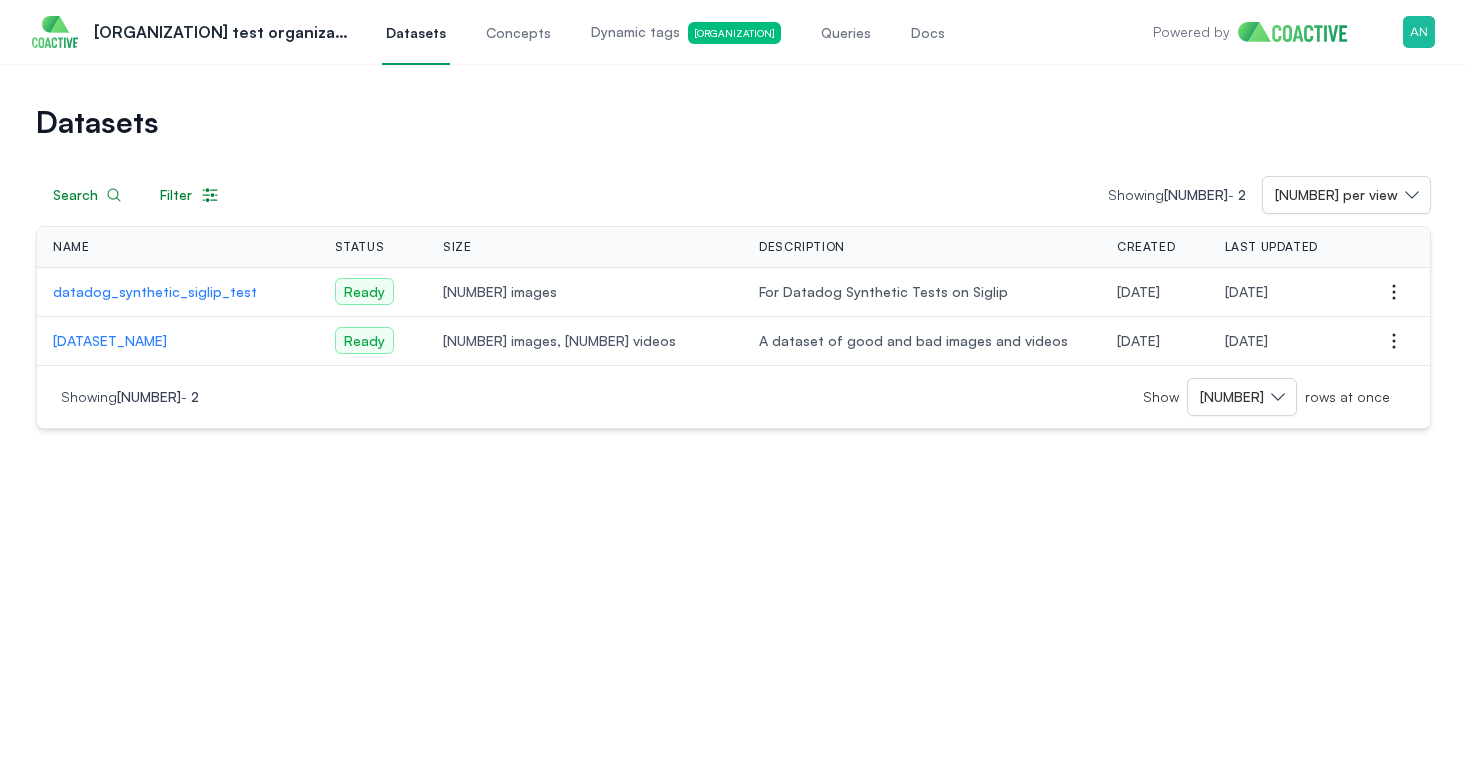 click on "Datasets Search  Filter  Showing  1  -   2   50 per view Name Status Size Description Created Last Updated Actions datadog_synthetic_siglip_test Ready 2K images For Datadog Synthetic Tests on Siglip 19 days ago 19 days ago Open options pizza_tracker_test Ready 6 images, 5 videos A dataset of good and bad images and videos 21 days ago 21 days ago Open options Showing  1  -   2   Show 50 rows at once" at bounding box center [733, 254] 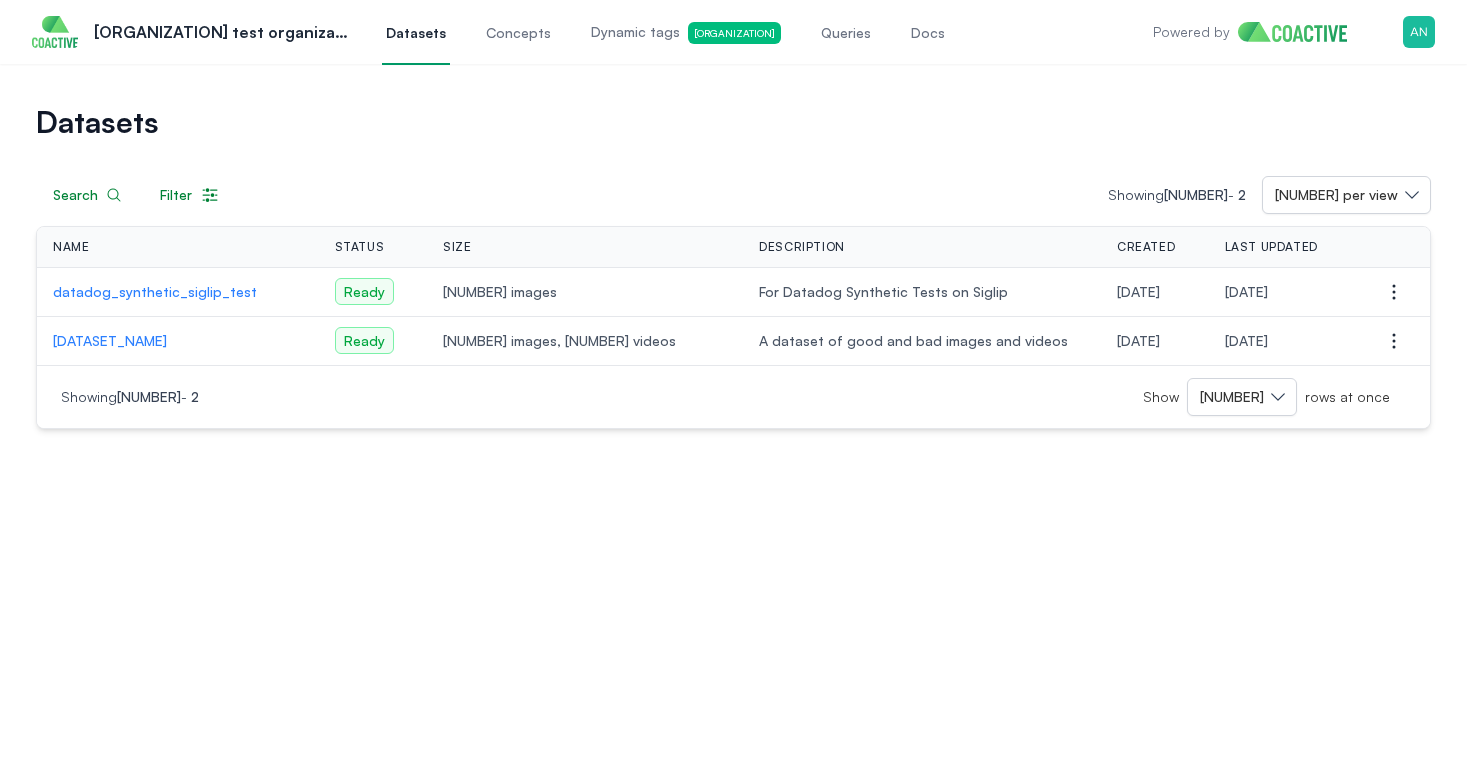 click on "Concepts" at bounding box center [518, 33] 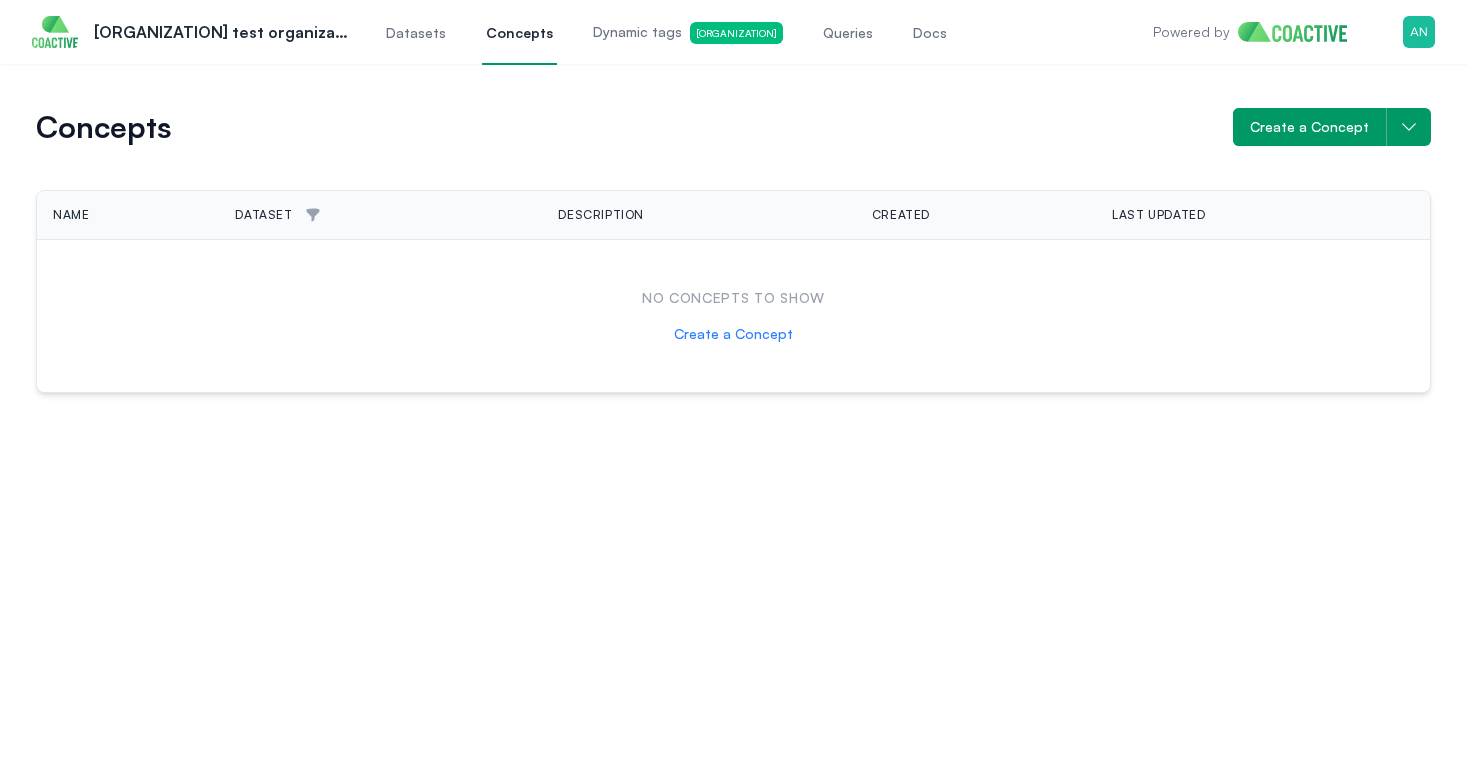 click on "Datasets" at bounding box center [416, 33] 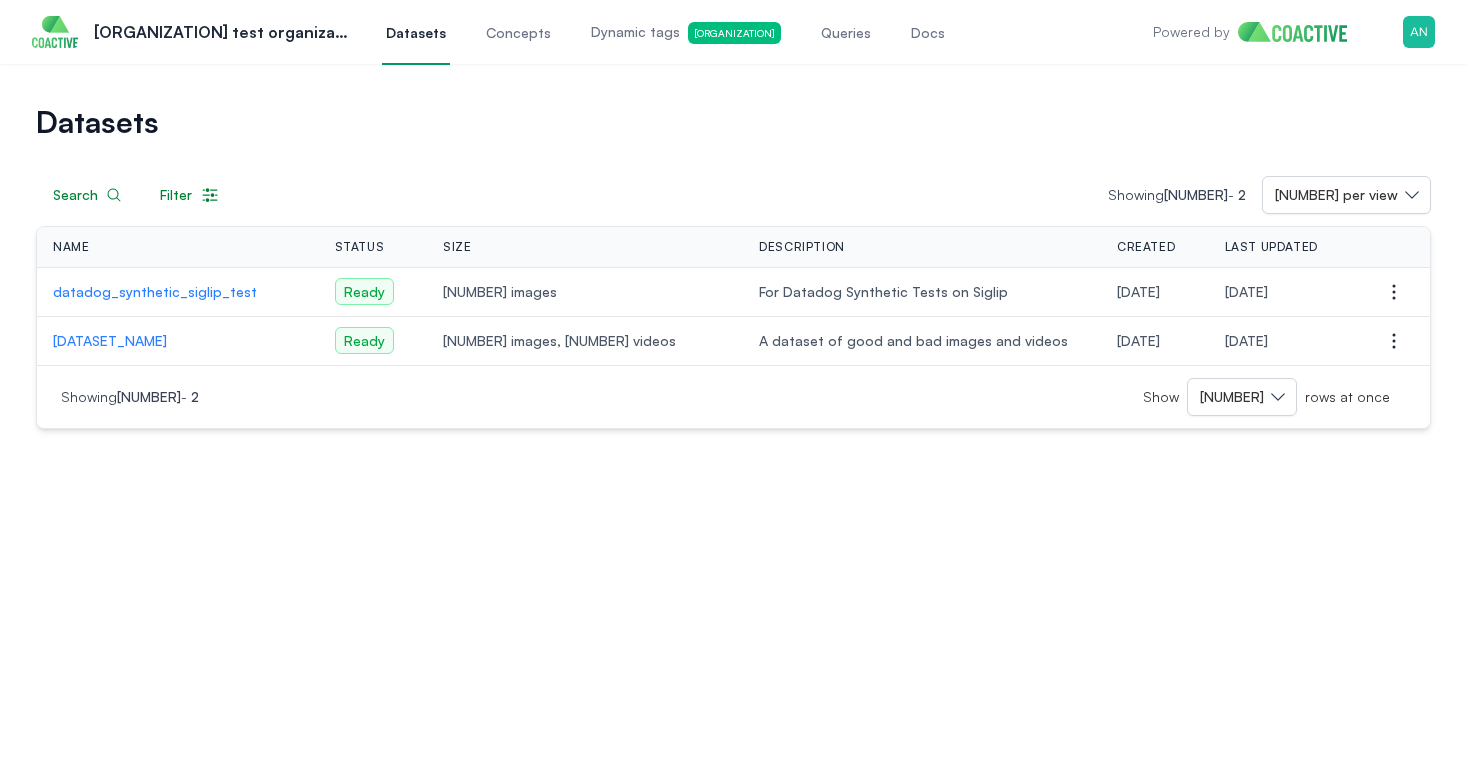 click on "Powered by Open user menu" at bounding box center [1294, 32] 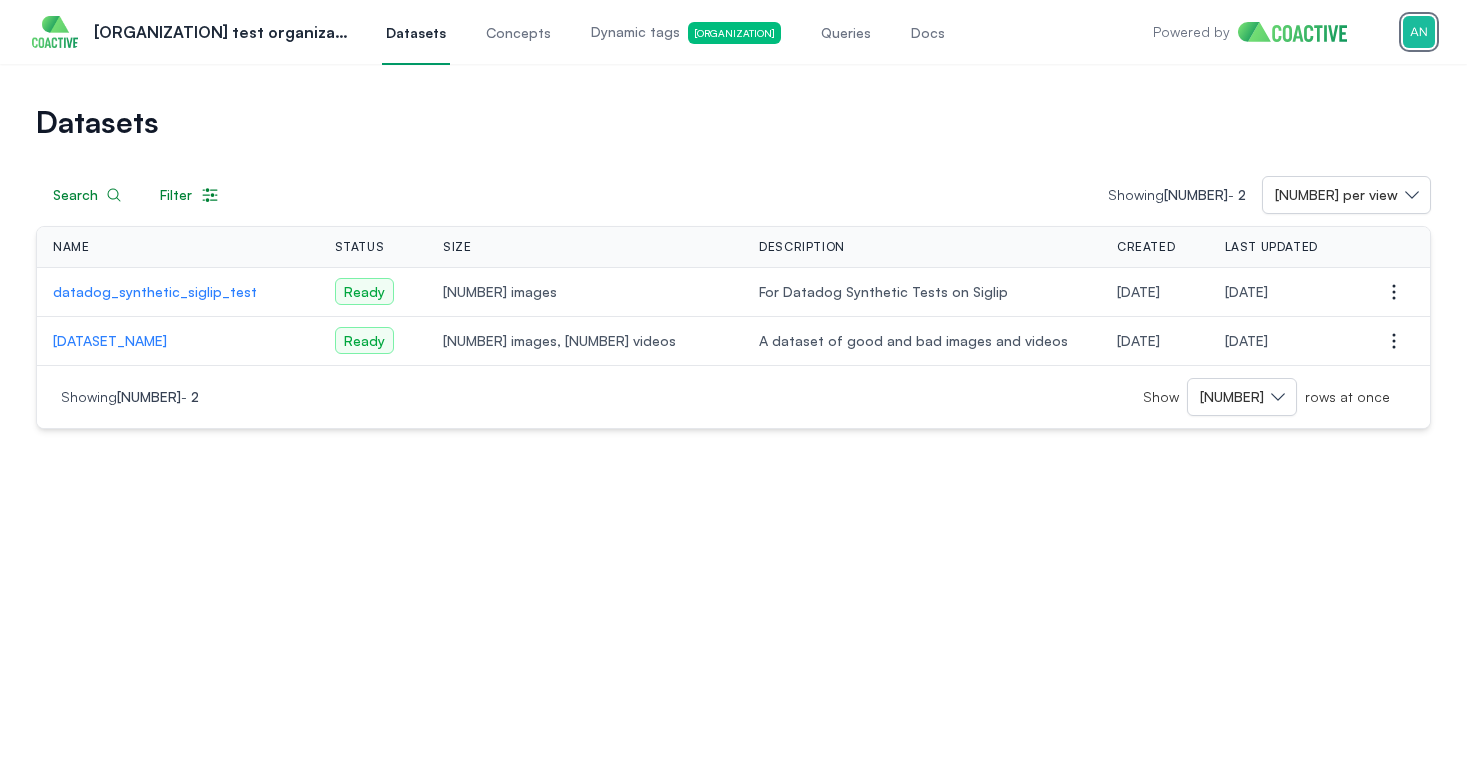 click at bounding box center (1419, 32) 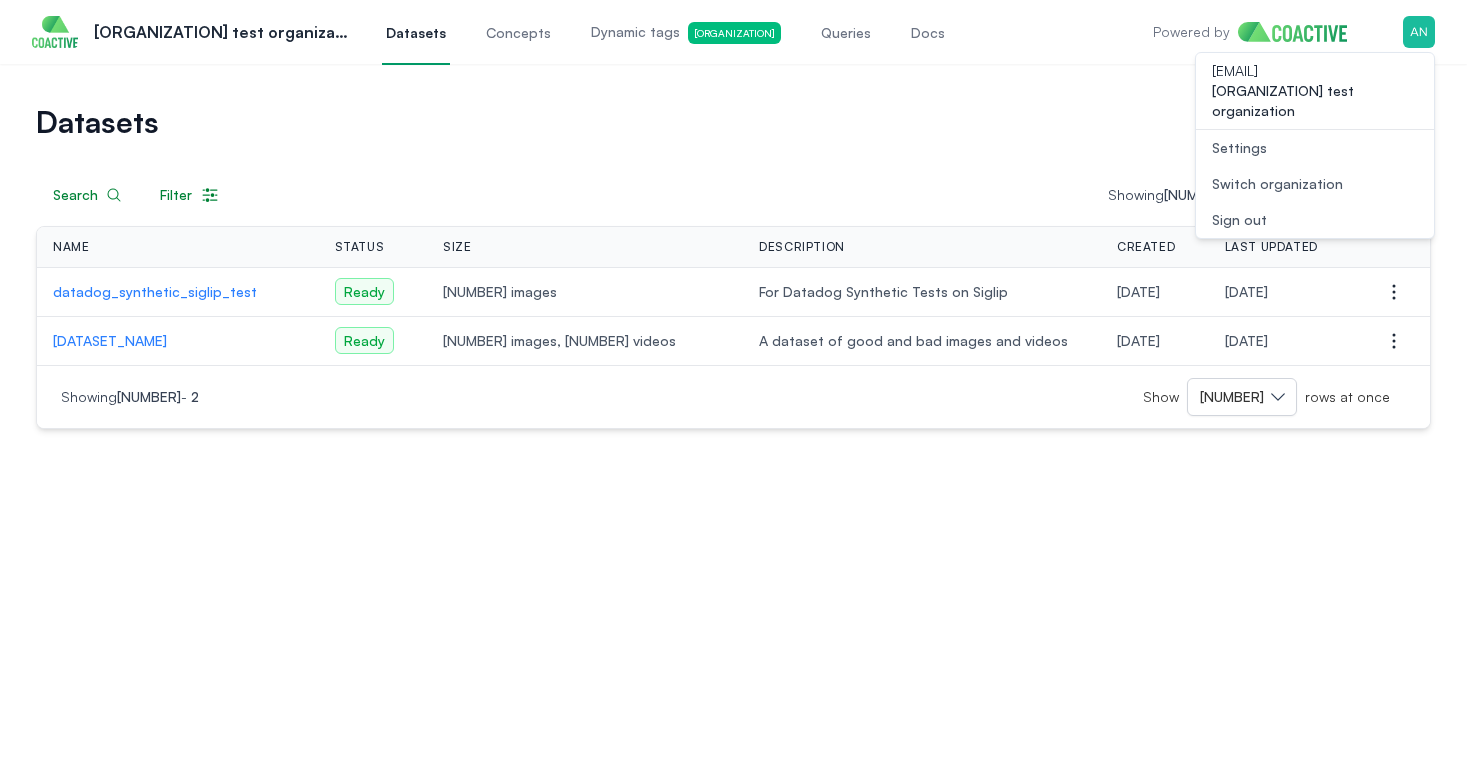 click on "Datasets" at bounding box center [733, 122] 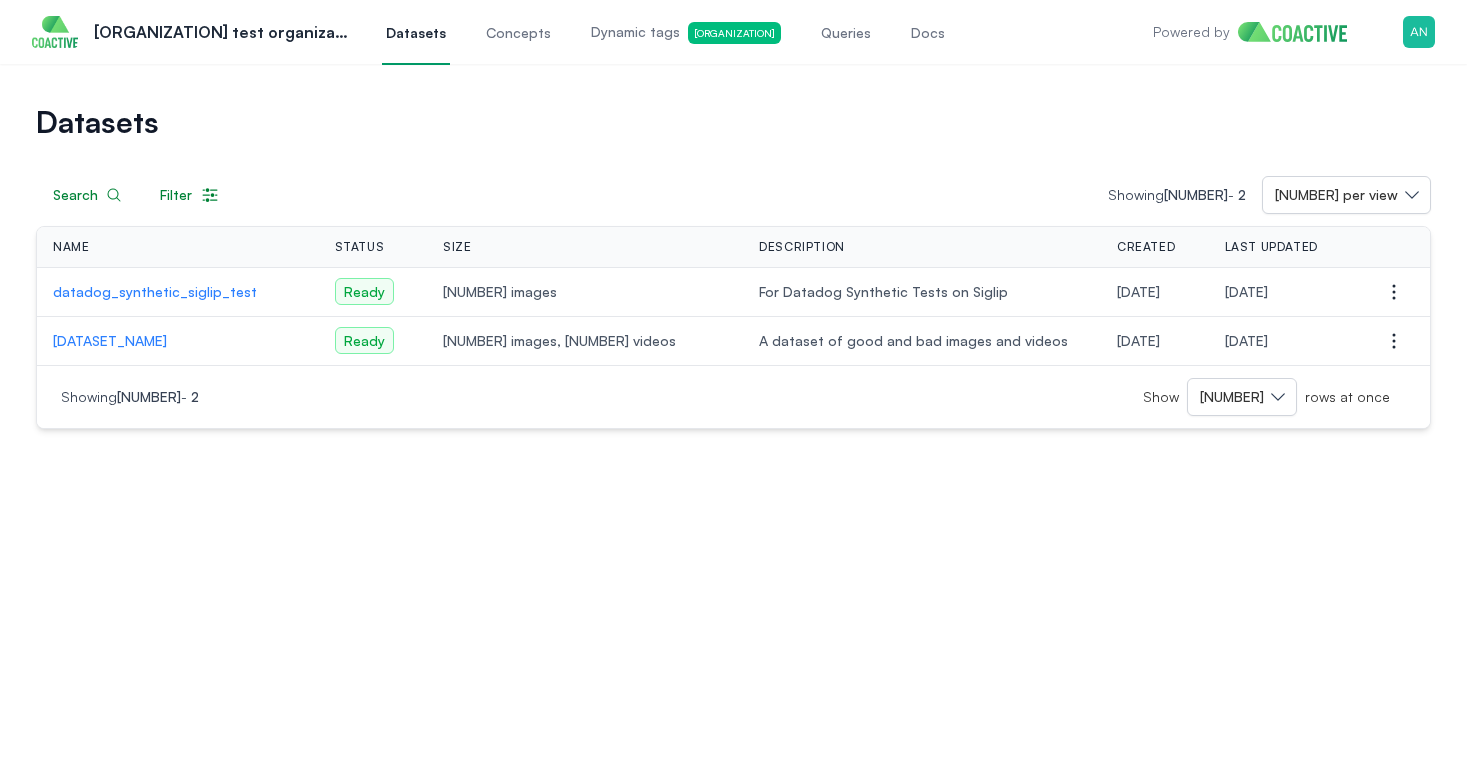 click on "Concepts" at bounding box center [518, 33] 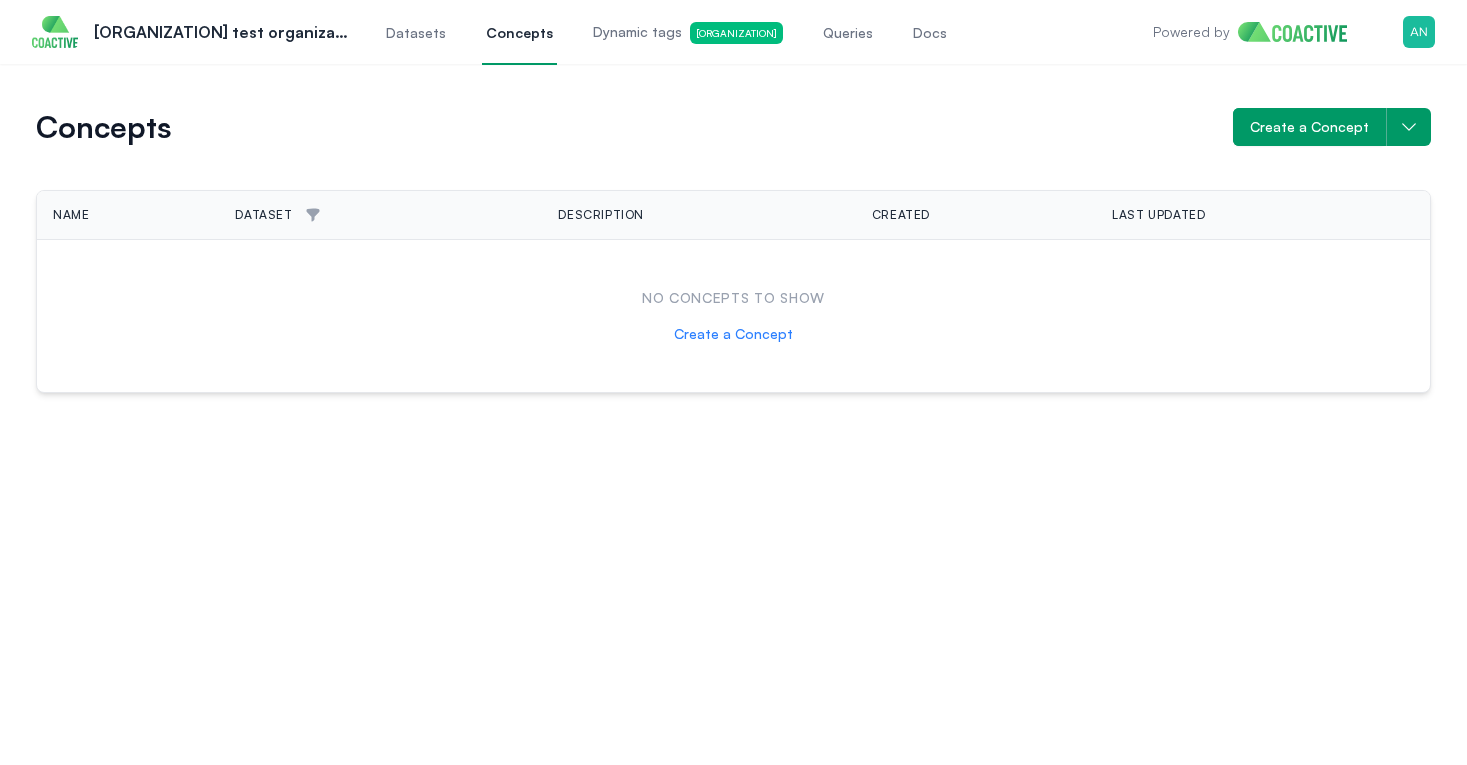 click on "Dynamic tags [ORGANIZATION]" at bounding box center [688, 33] 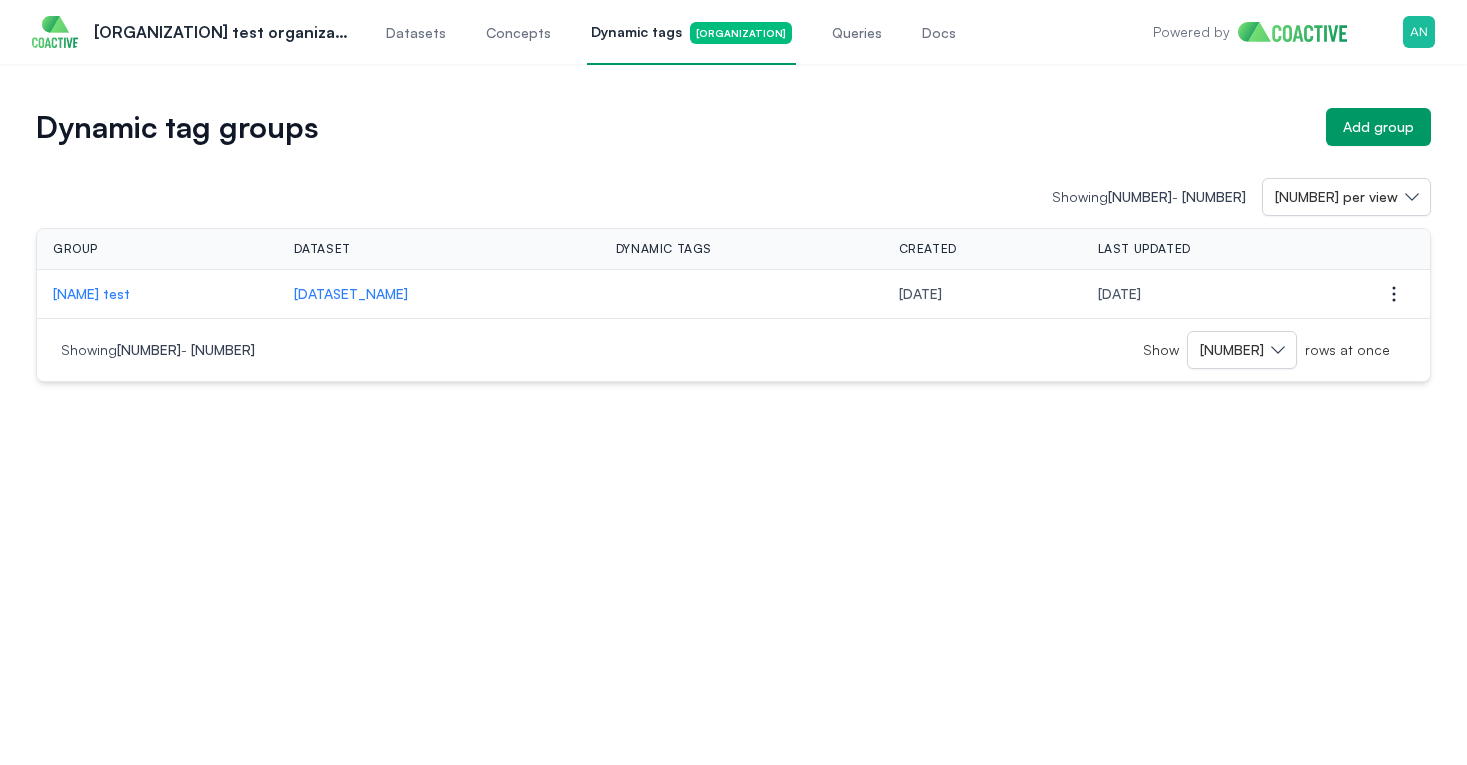 click on "Concepts" at bounding box center (518, 33) 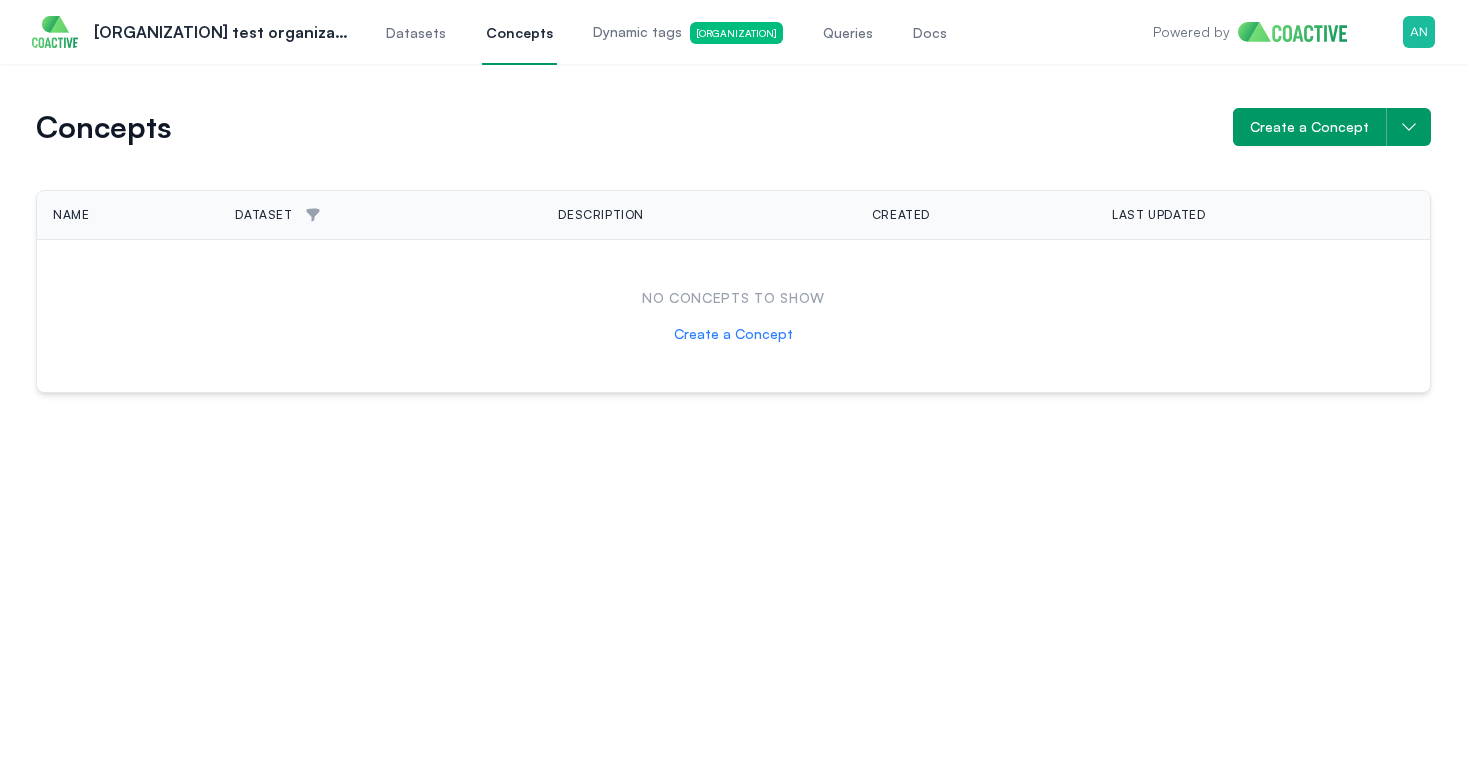 click on "Datasets" at bounding box center [416, 33] 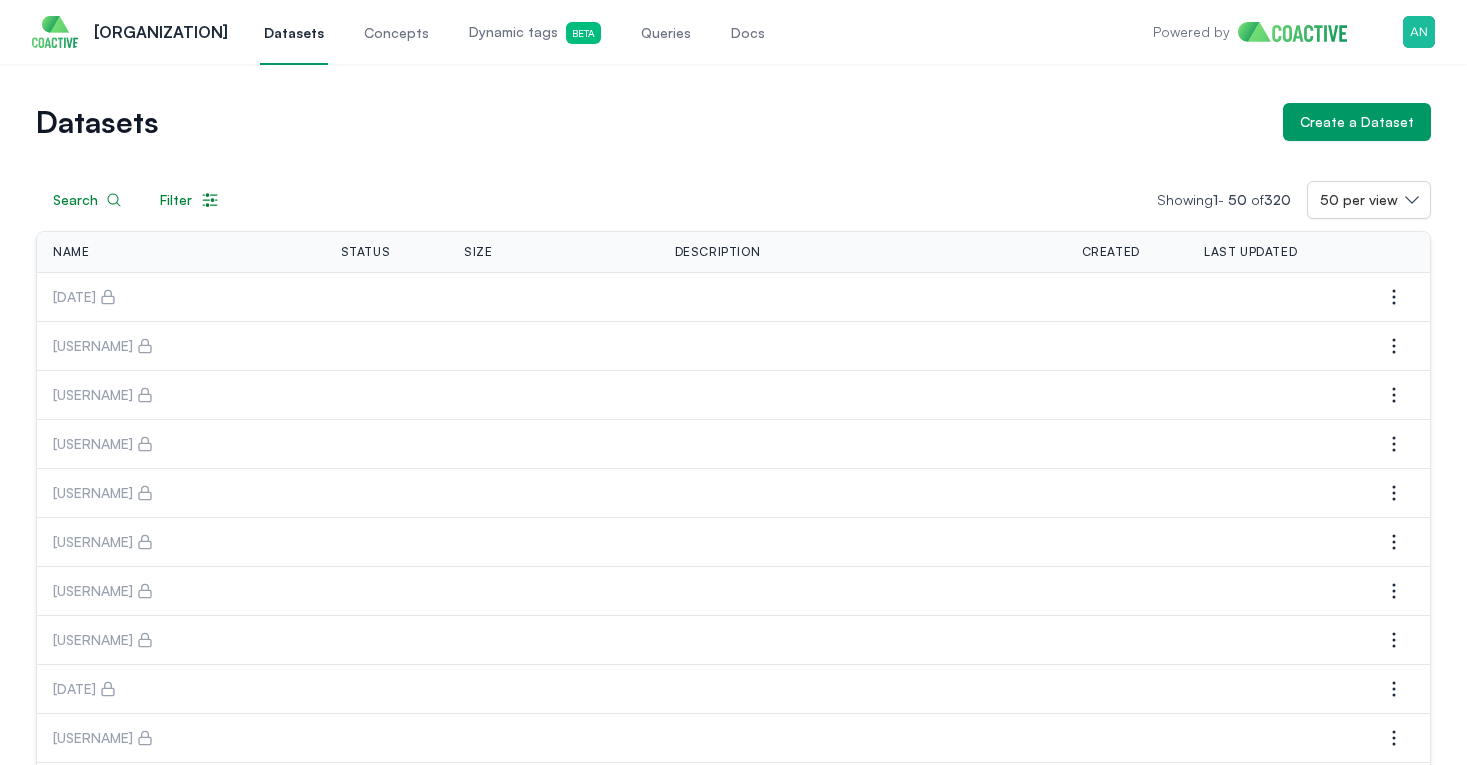 scroll, scrollTop: 0, scrollLeft: 0, axis: both 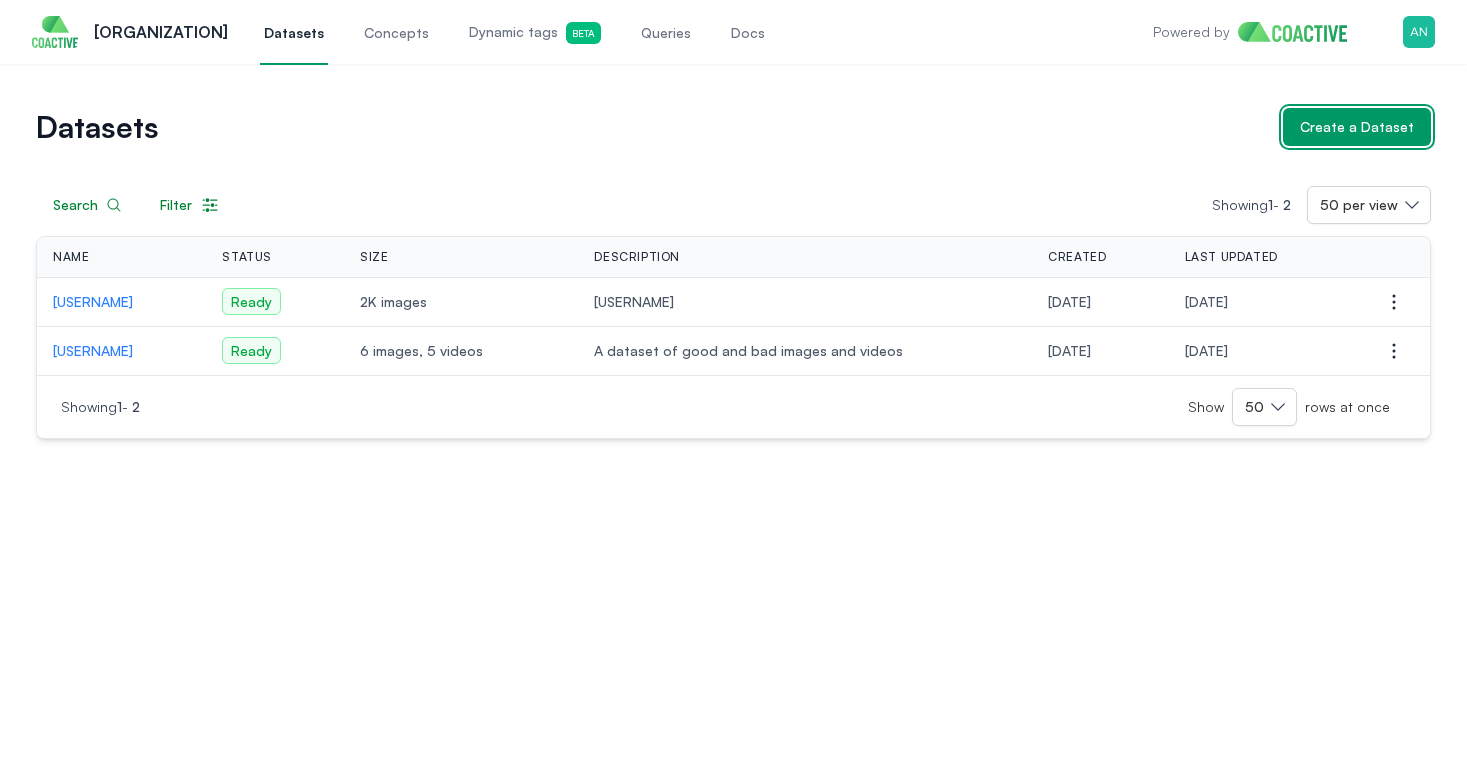 click on "Create a Dataset" at bounding box center (1357, 127) 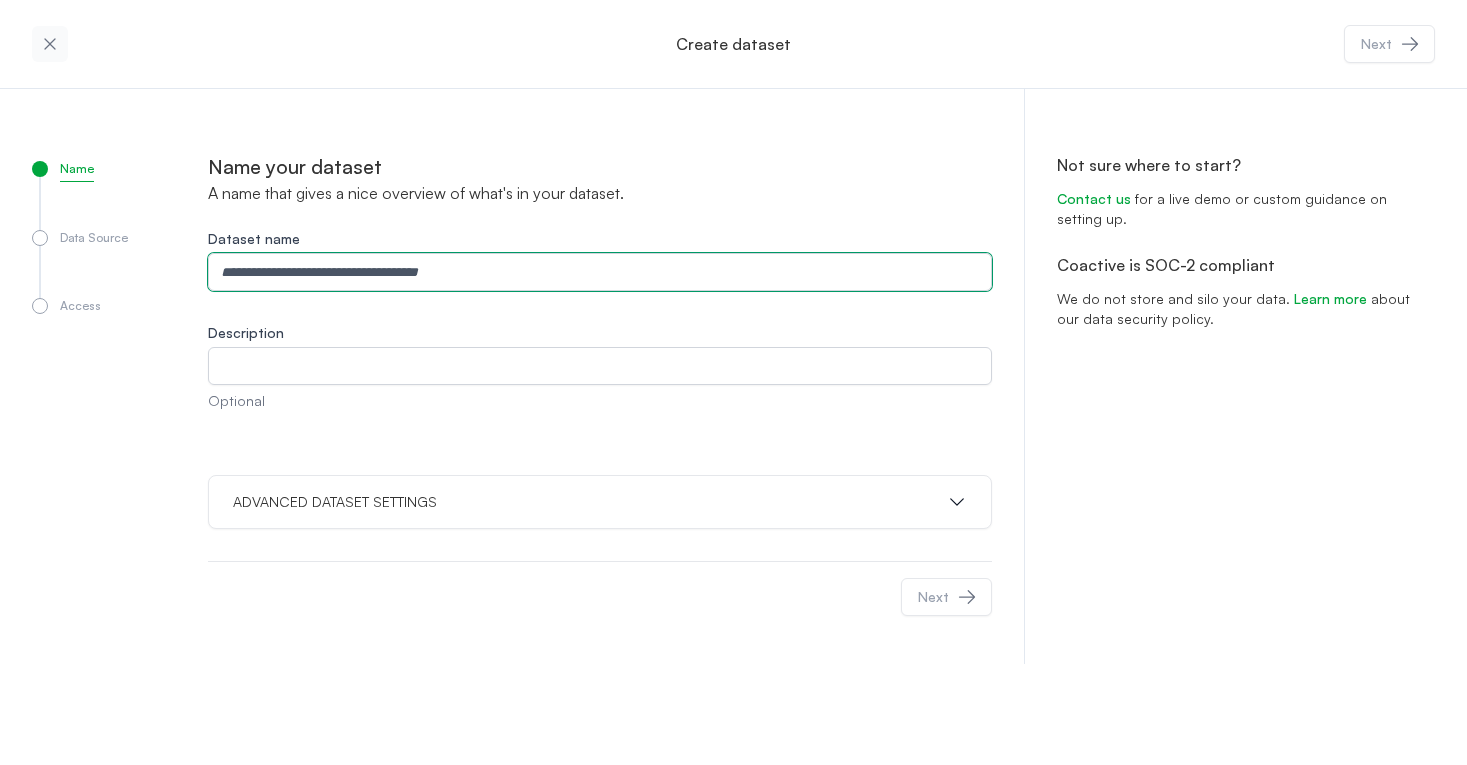 click on "Dataset name" at bounding box center (600, 272) 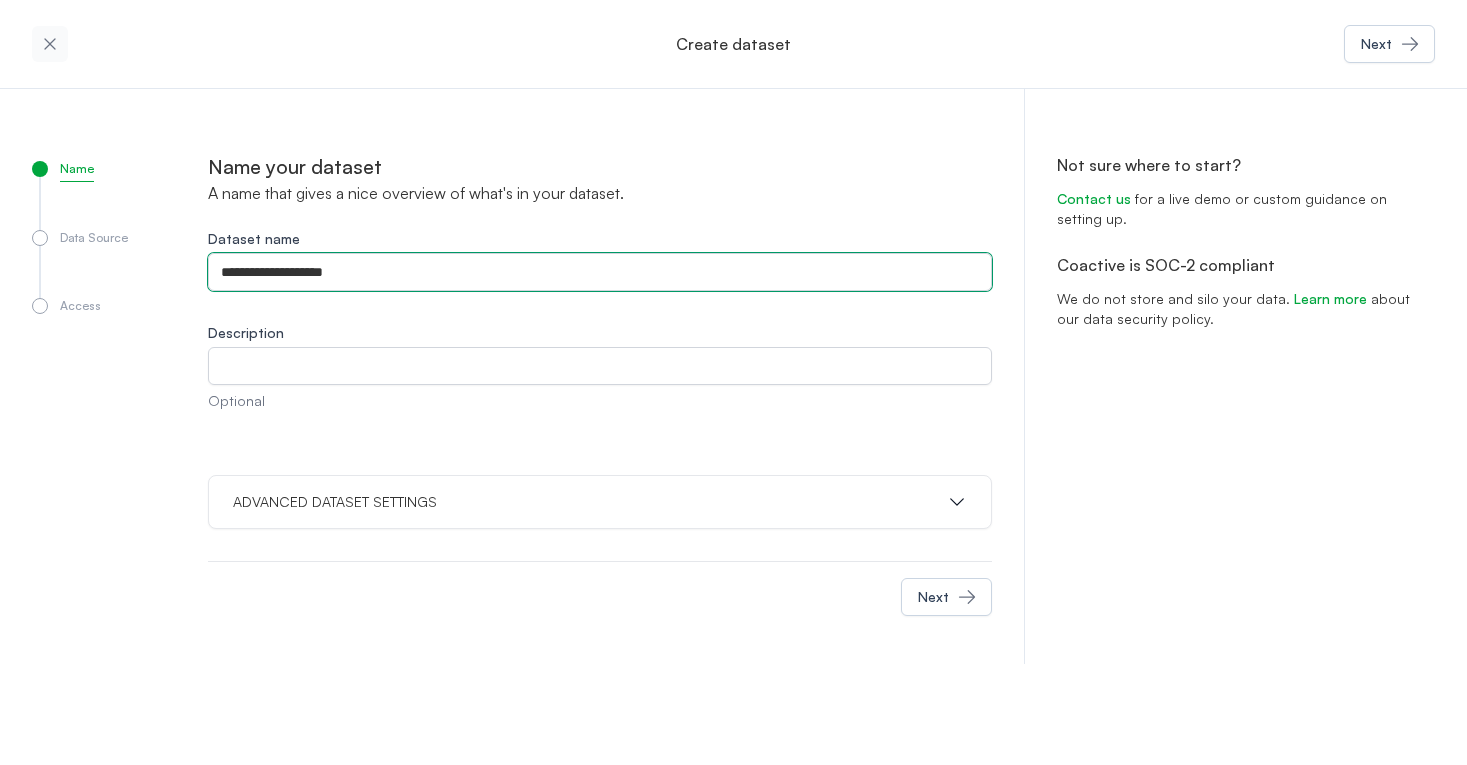 type on "**********" 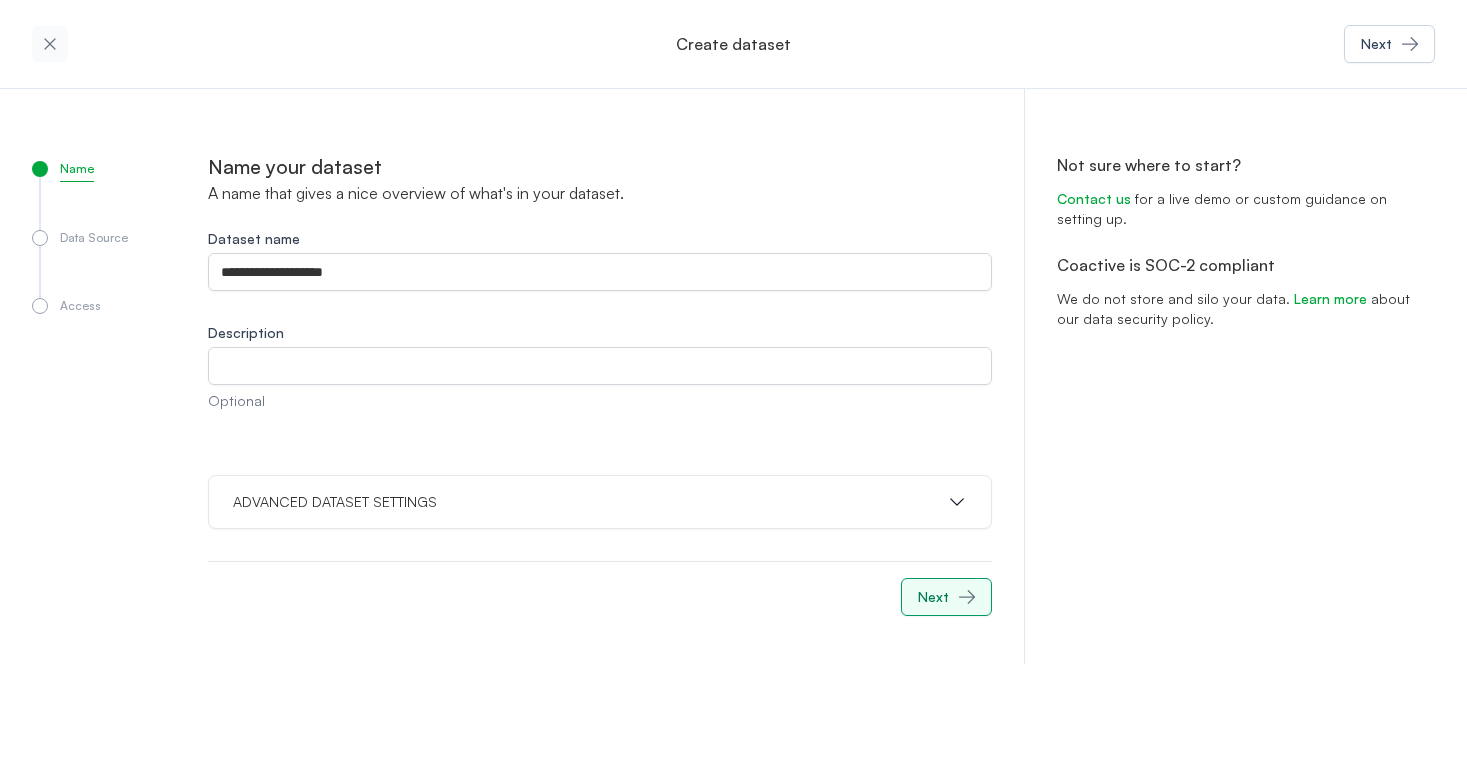click on "Next" at bounding box center [933, 597] 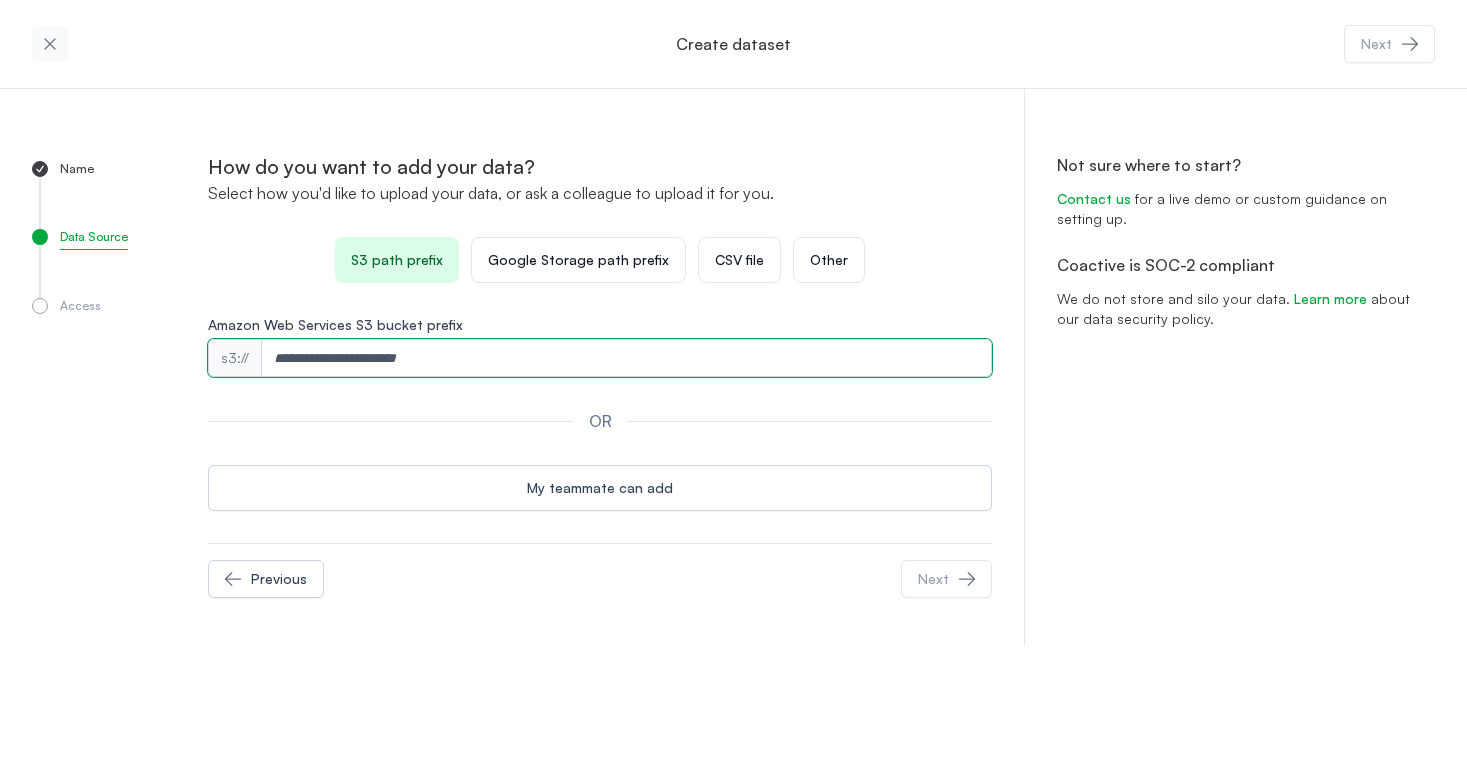 click on "Amazon Web Services S3 bucket prefix" at bounding box center (627, 358) 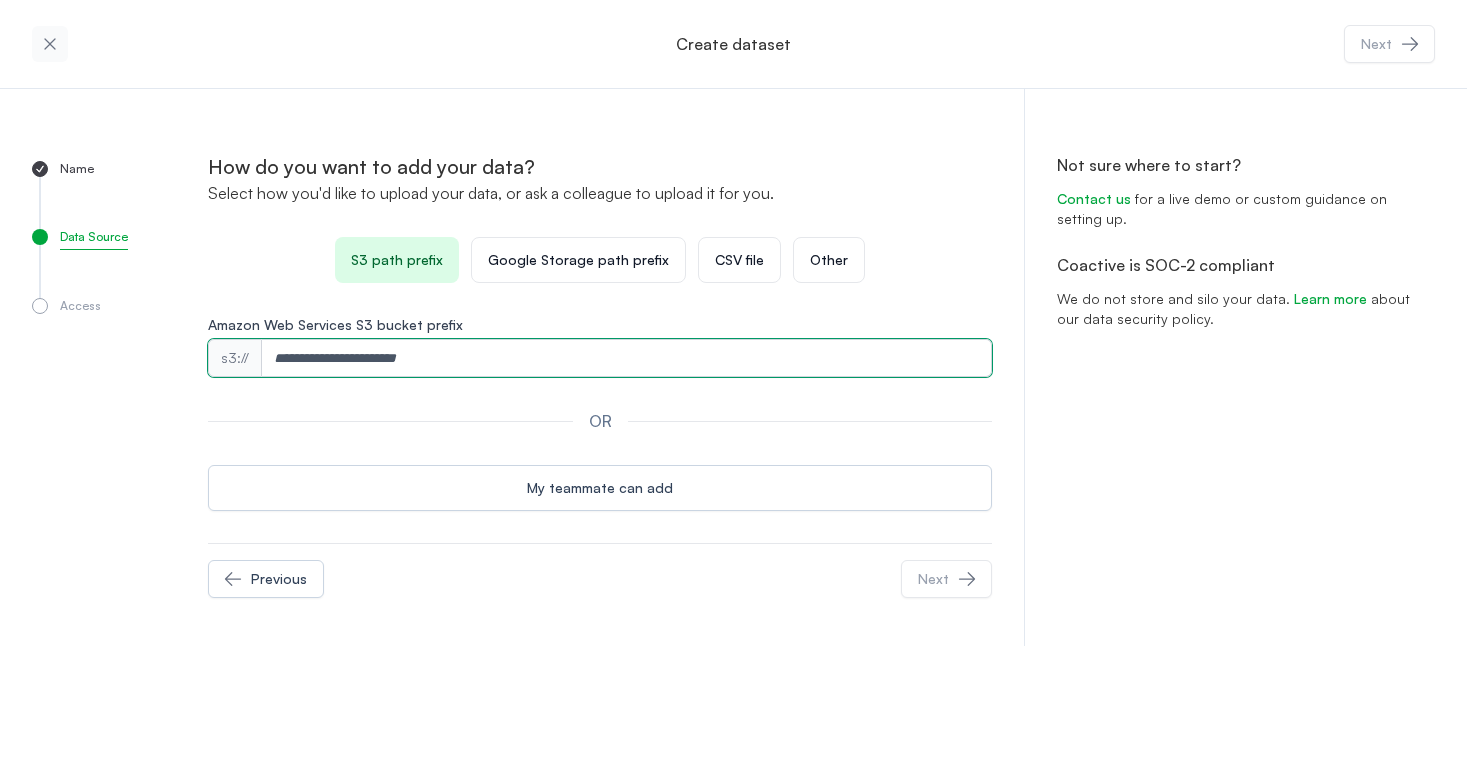 paste on "**********" 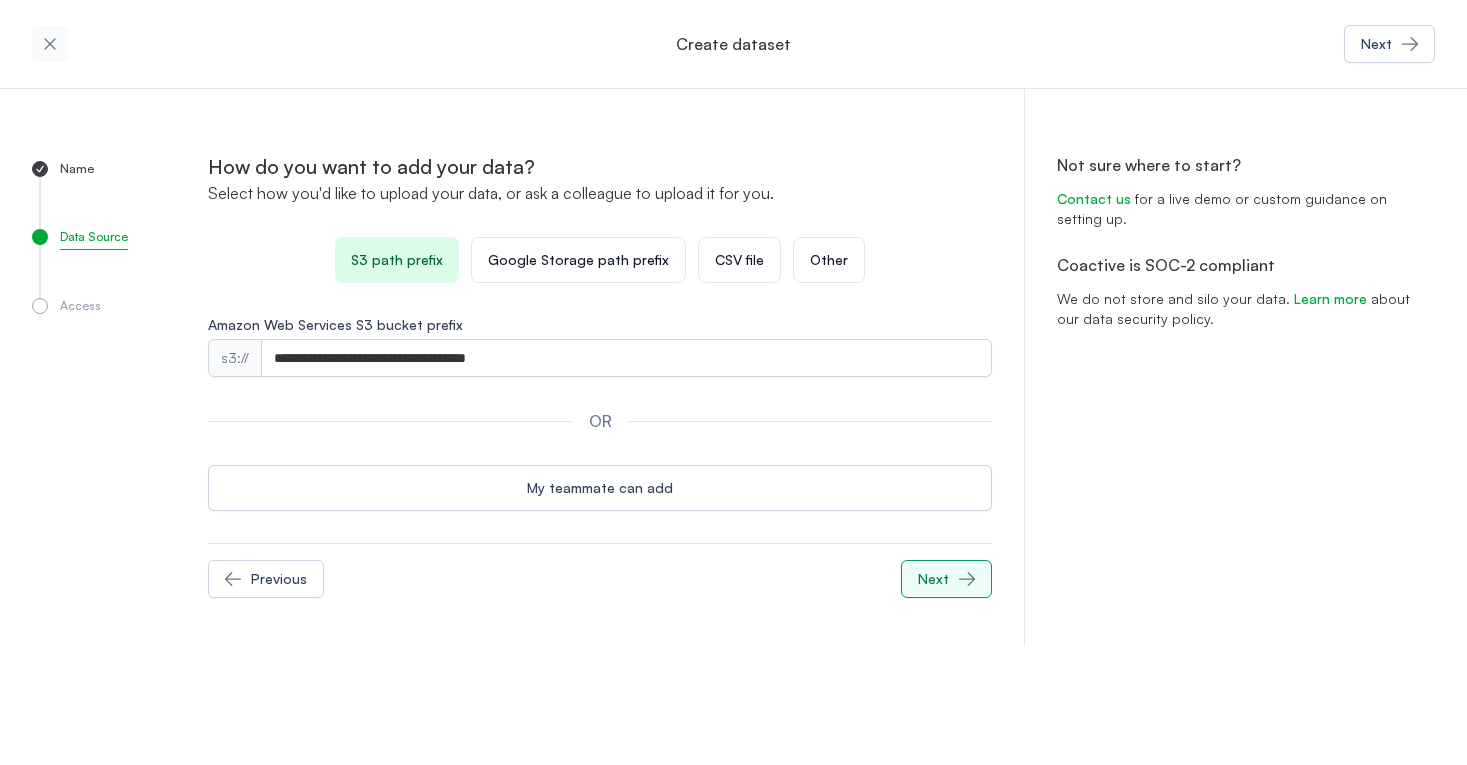 click on "Next" at bounding box center [933, 579] 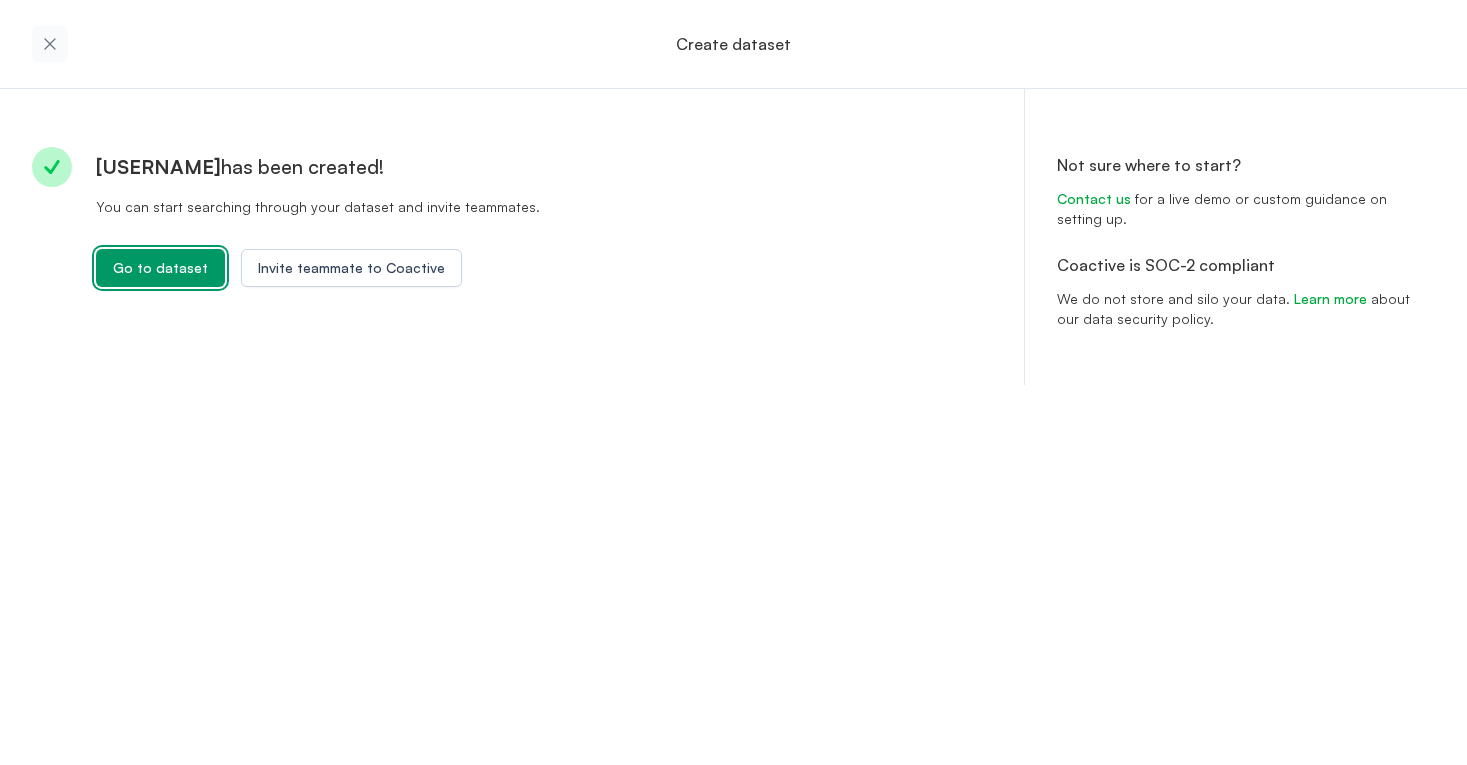 click on "Go to dataset" at bounding box center [160, 268] 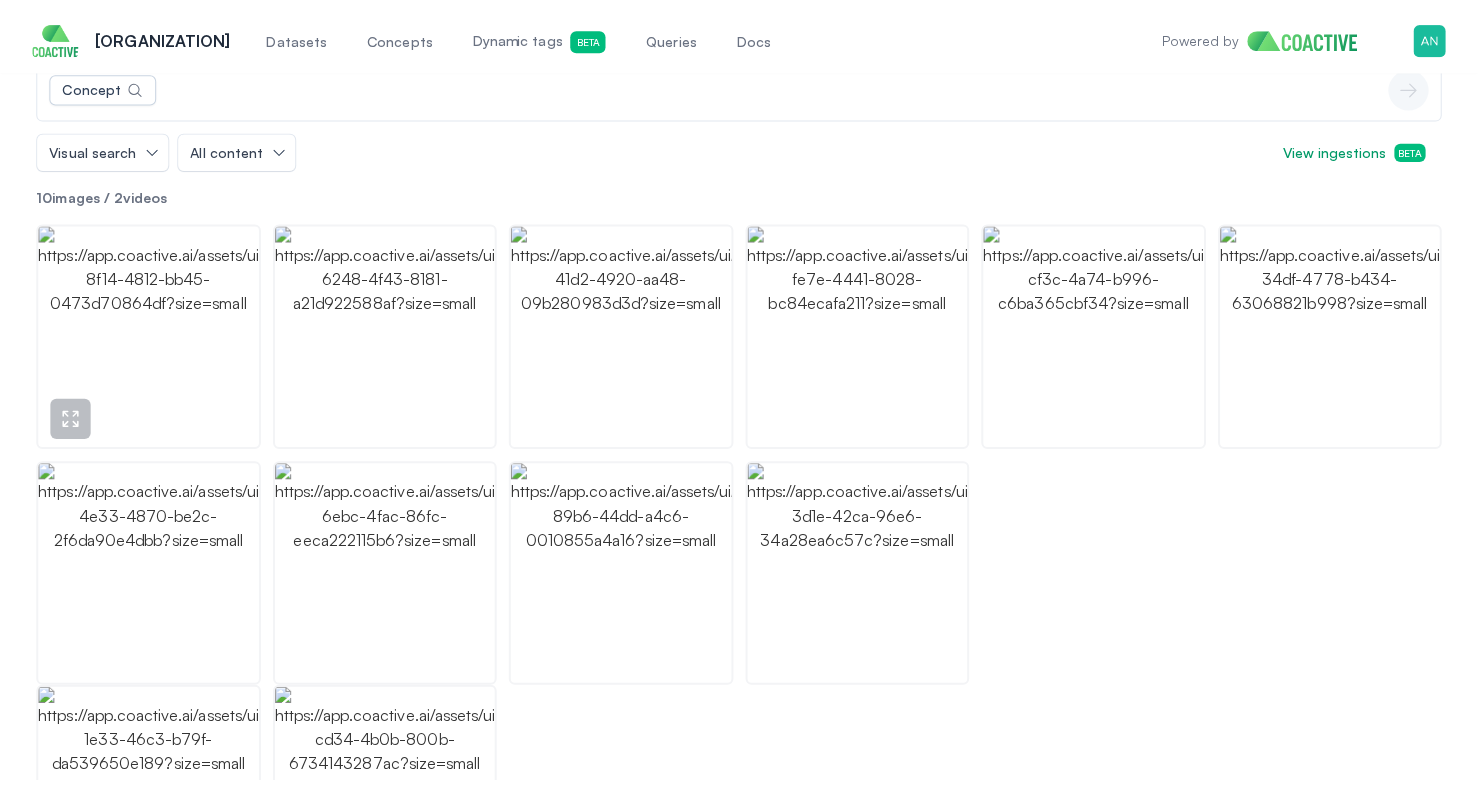 scroll, scrollTop: 219, scrollLeft: 0, axis: vertical 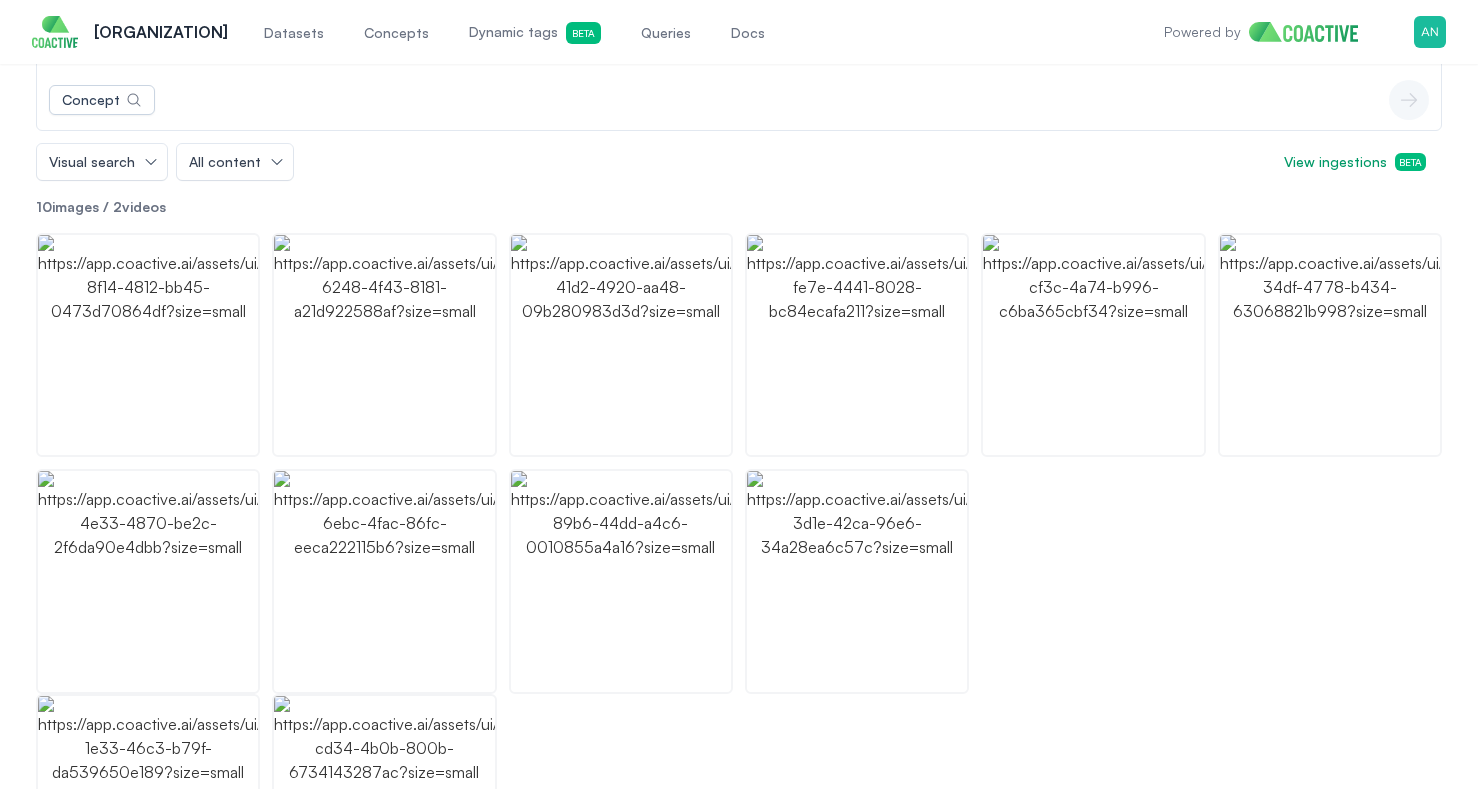 click on "Concept icon-button" at bounding box center (739, 100) 